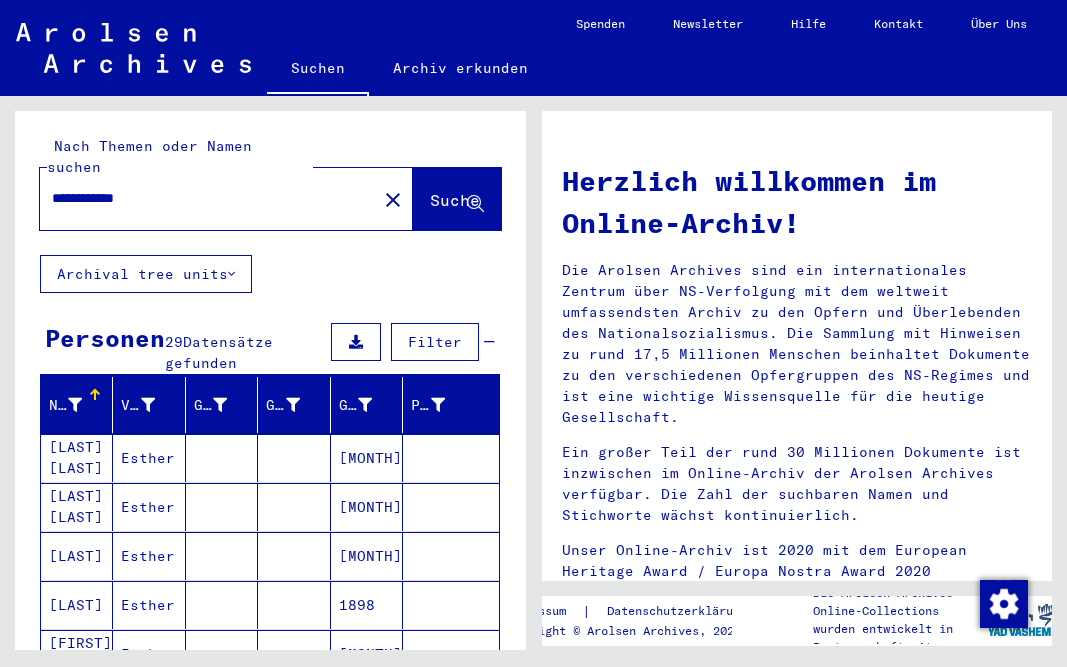 scroll, scrollTop: 0, scrollLeft: 0, axis: both 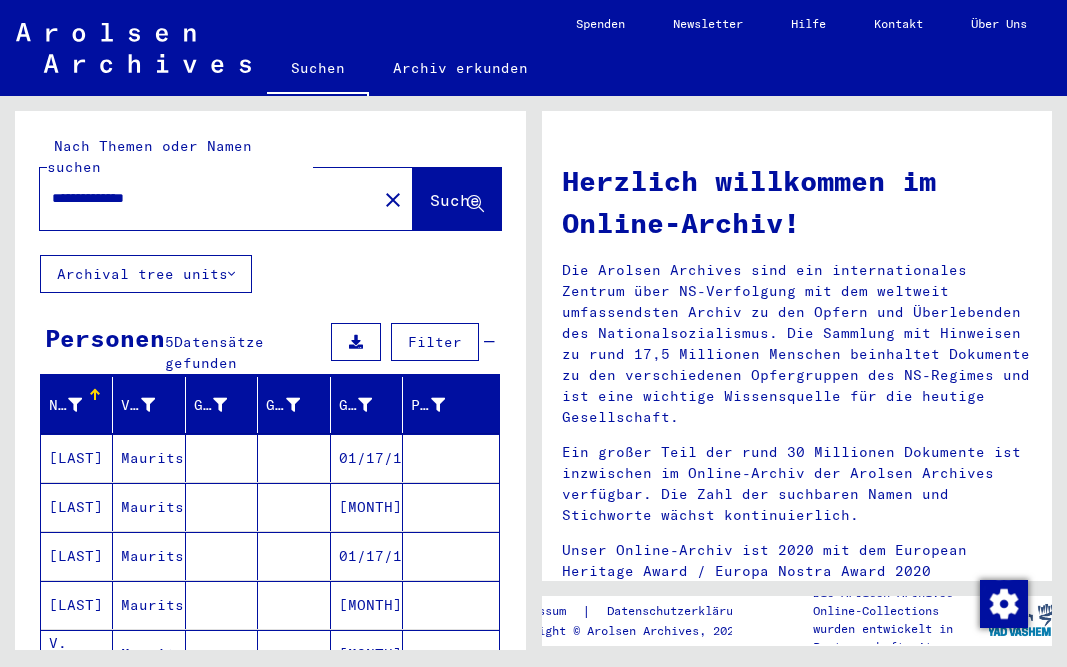 click on "01/17/1914" at bounding box center (367, 507) 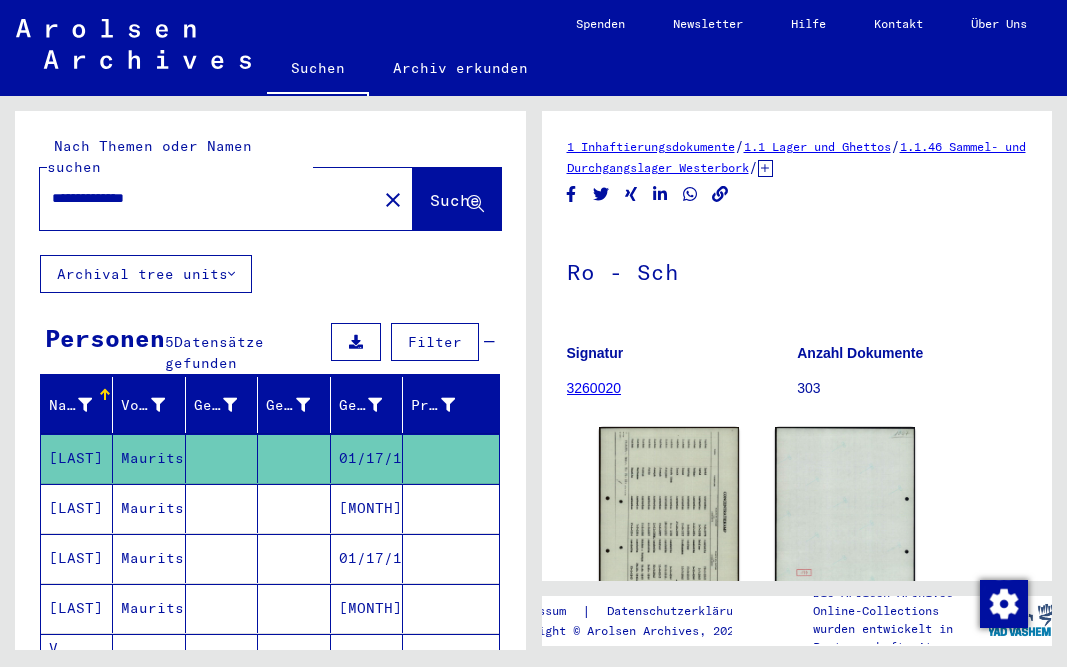 scroll, scrollTop: 0, scrollLeft: 0, axis: both 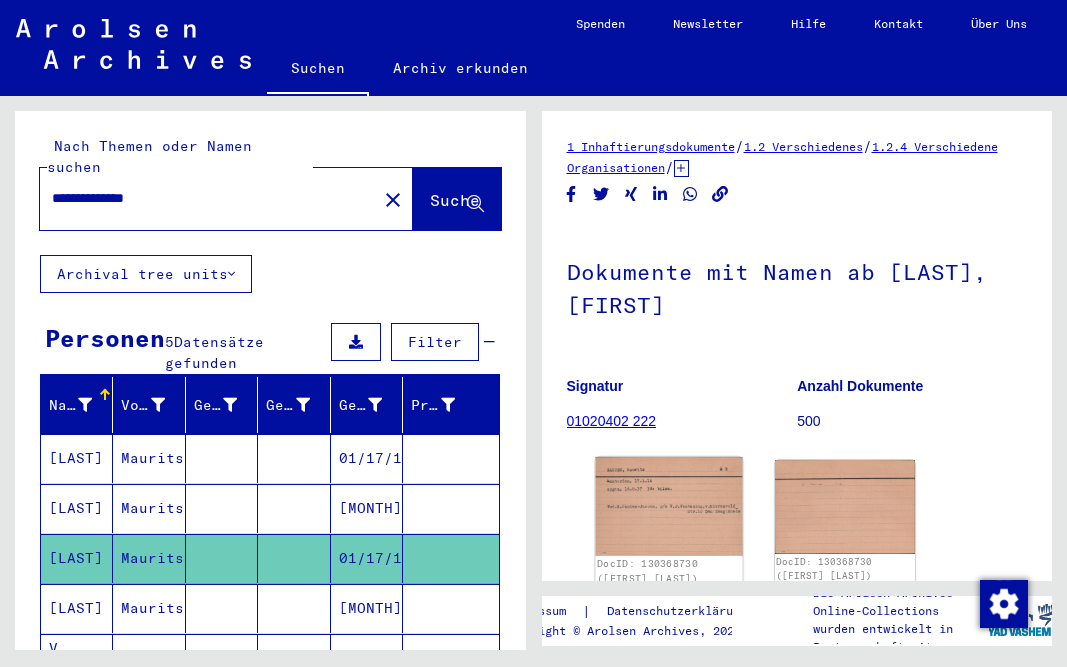 click 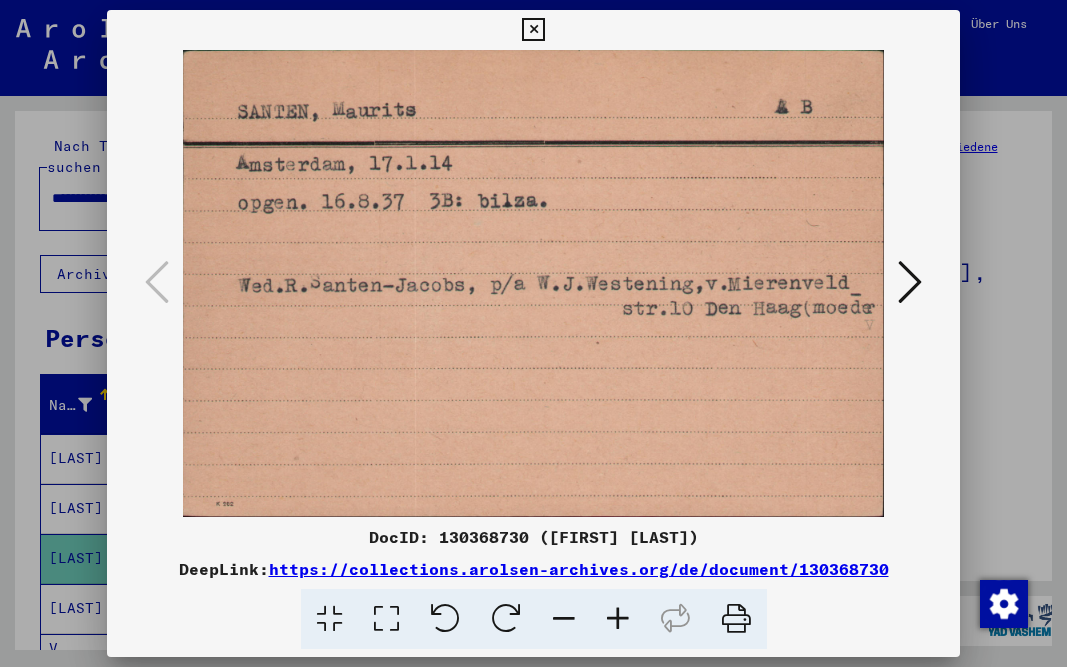 click at bounding box center [534, 283] 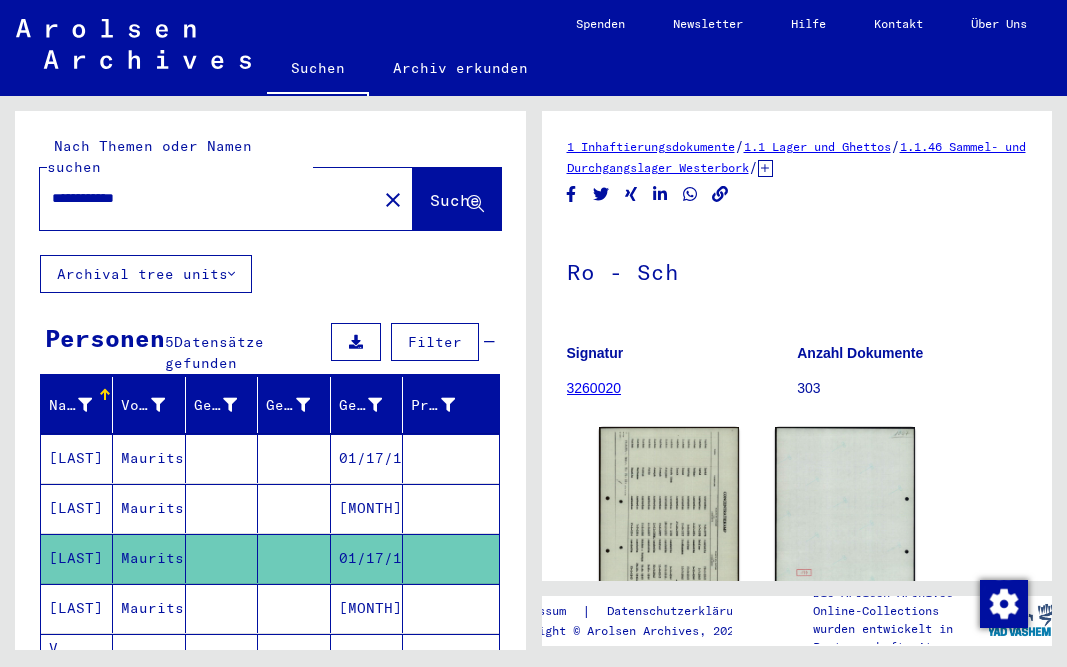 scroll, scrollTop: 0, scrollLeft: 0, axis: both 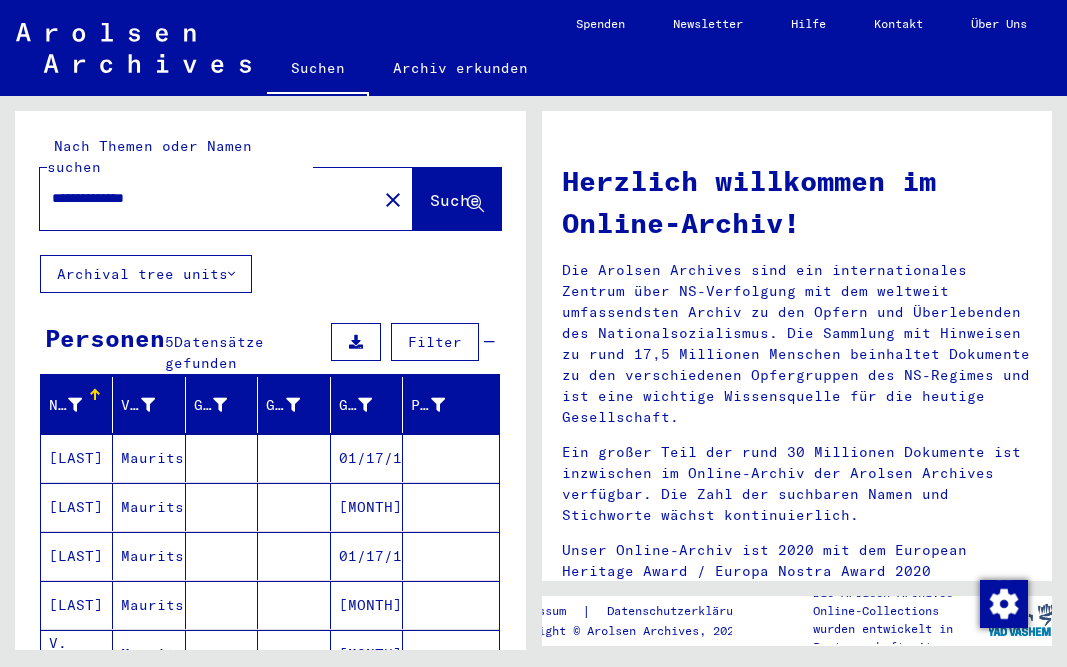 click on "[MONTH]/[DAY]/[YEAR]" at bounding box center [367, 654] 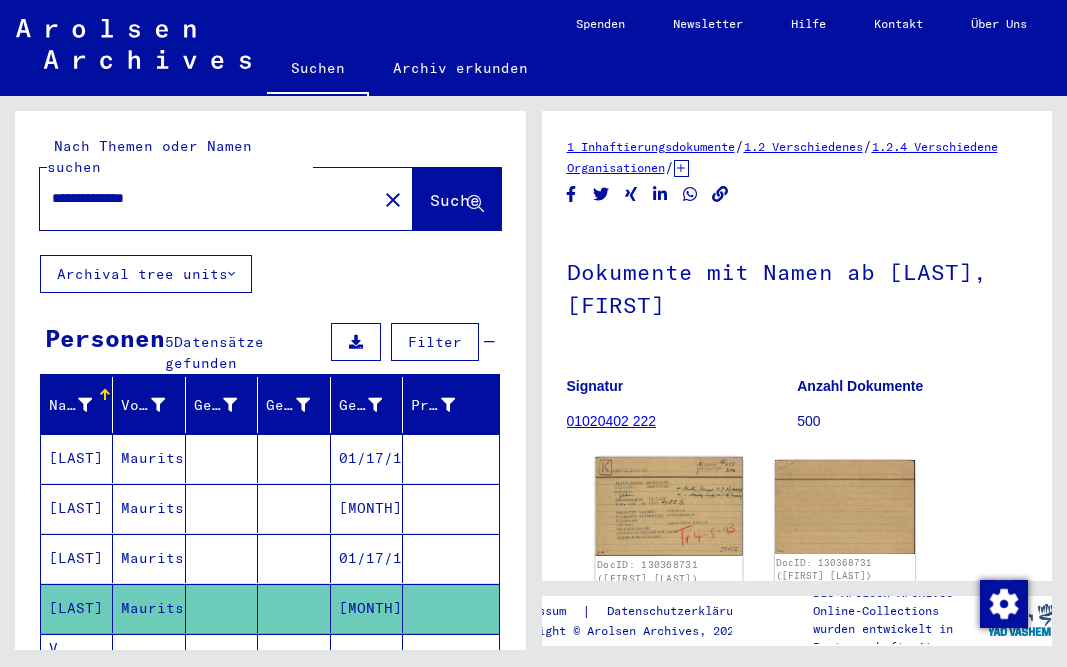 scroll, scrollTop: 0, scrollLeft: 0, axis: both 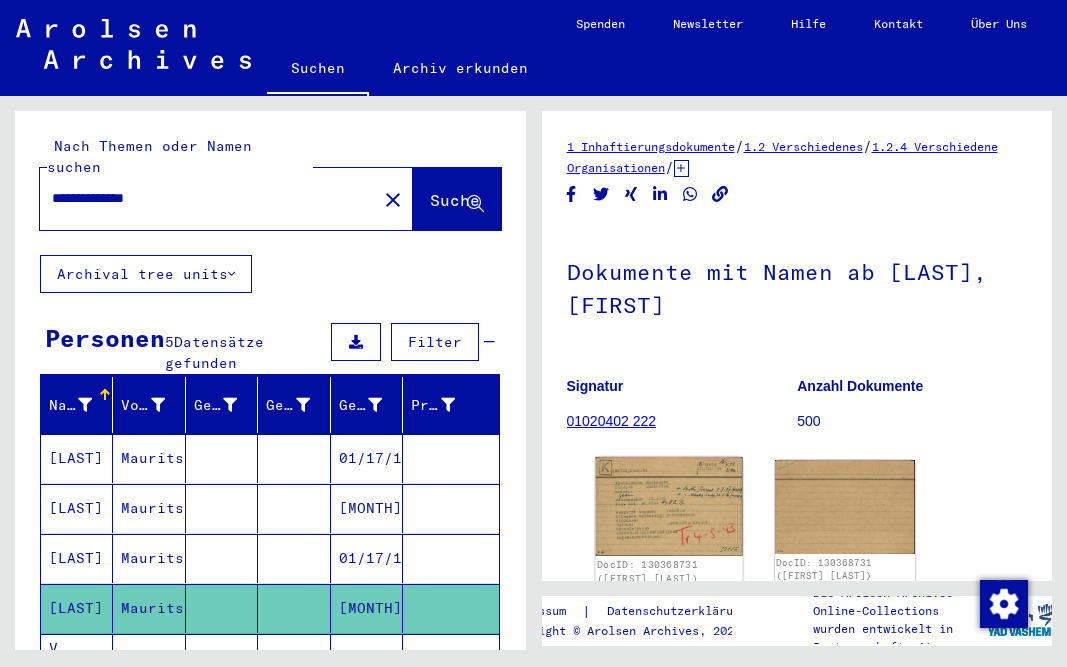 click 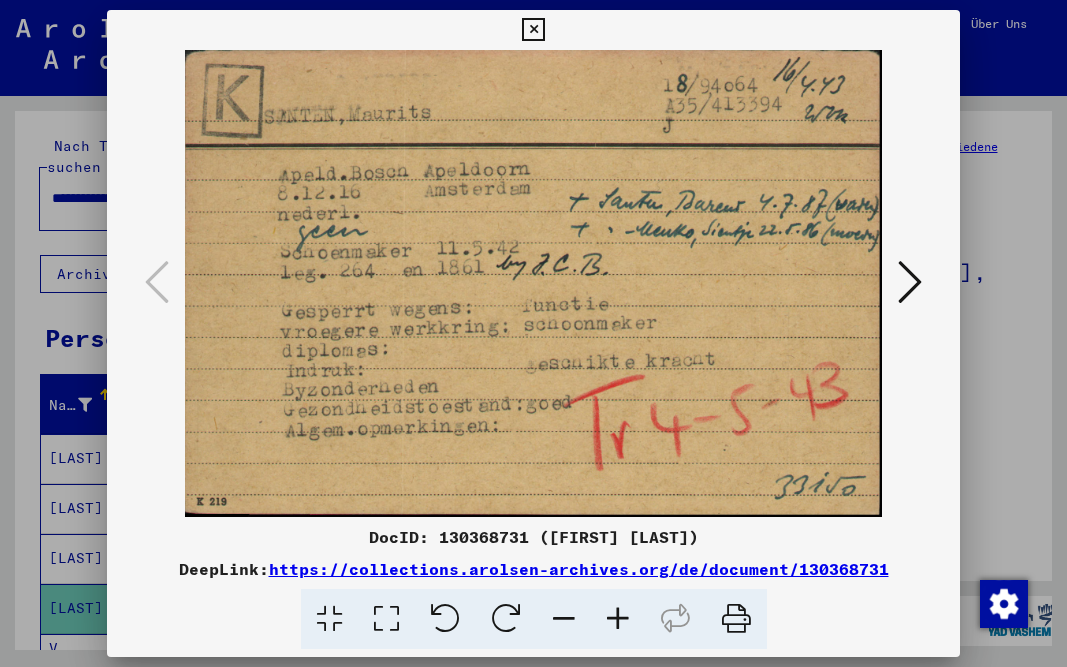 click at bounding box center (910, 282) 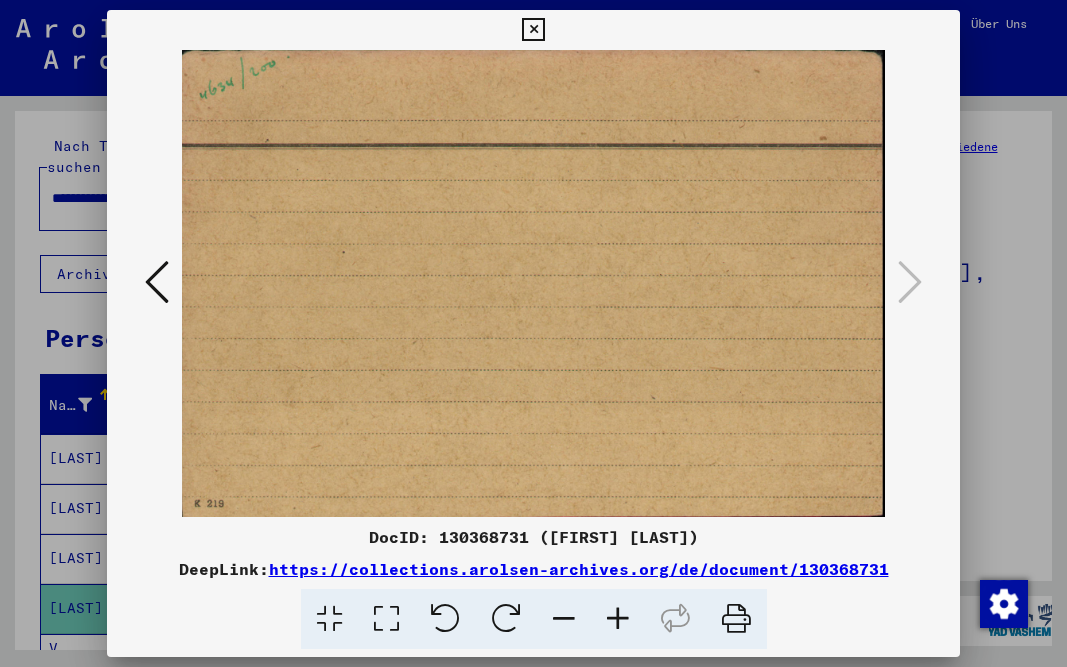click at bounding box center [157, 282] 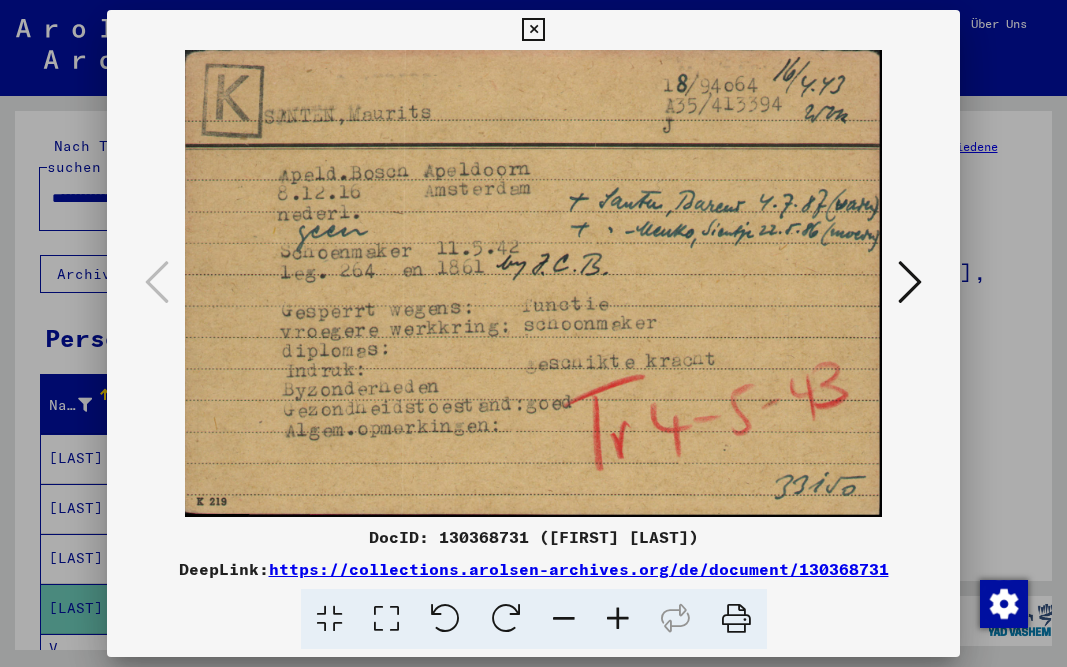 click at bounding box center (534, 283) 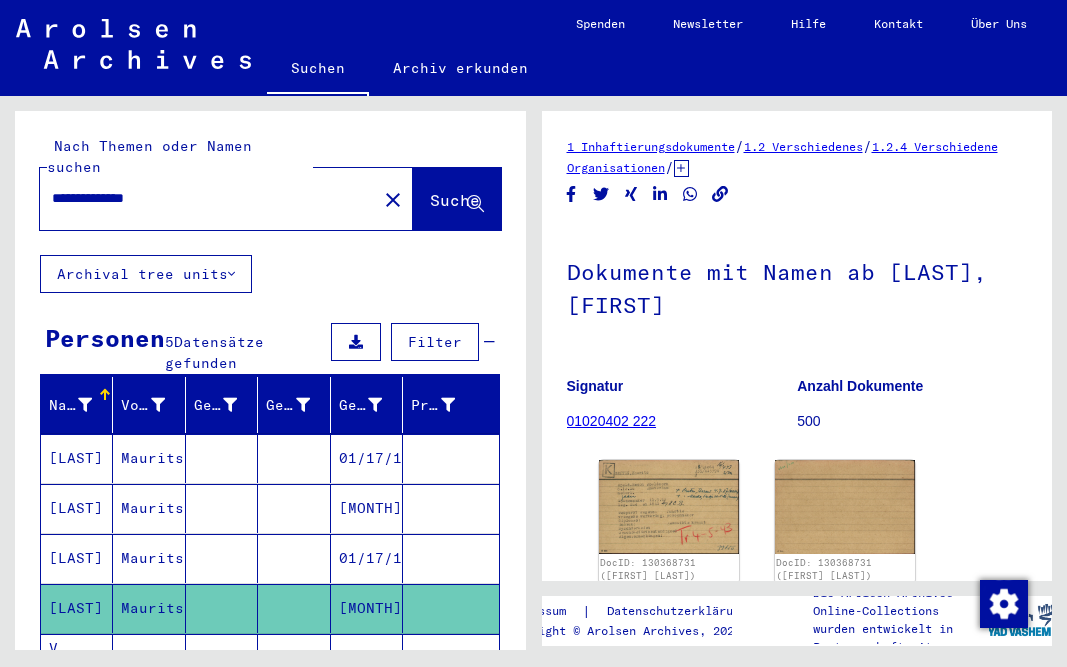 click on "[LAST]" at bounding box center (77, 558) 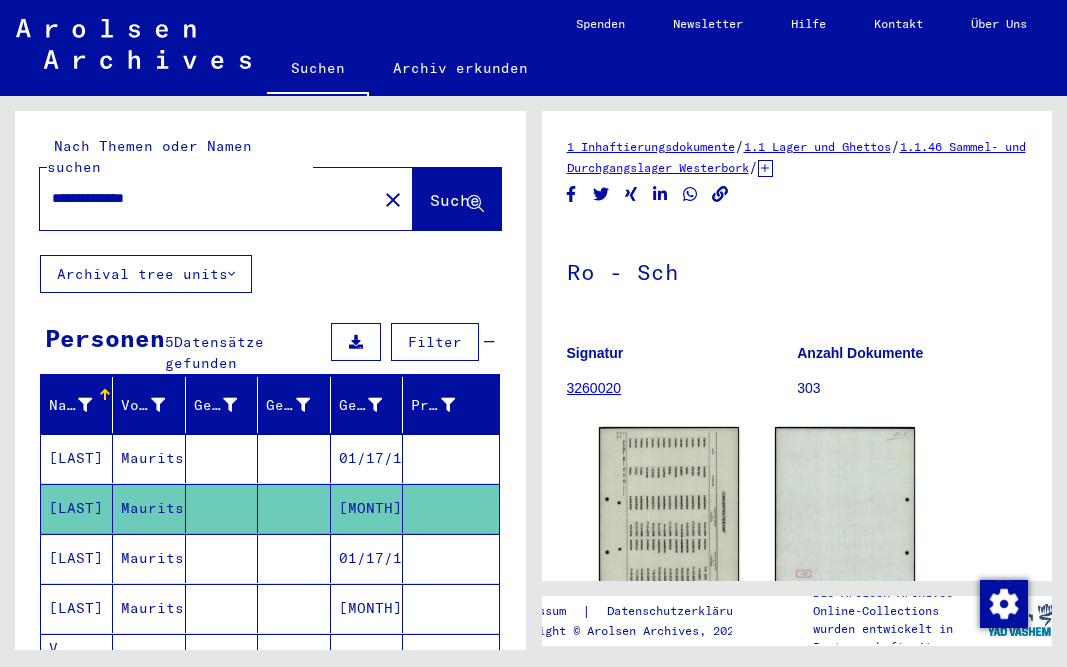 scroll, scrollTop: 0, scrollLeft: 0, axis: both 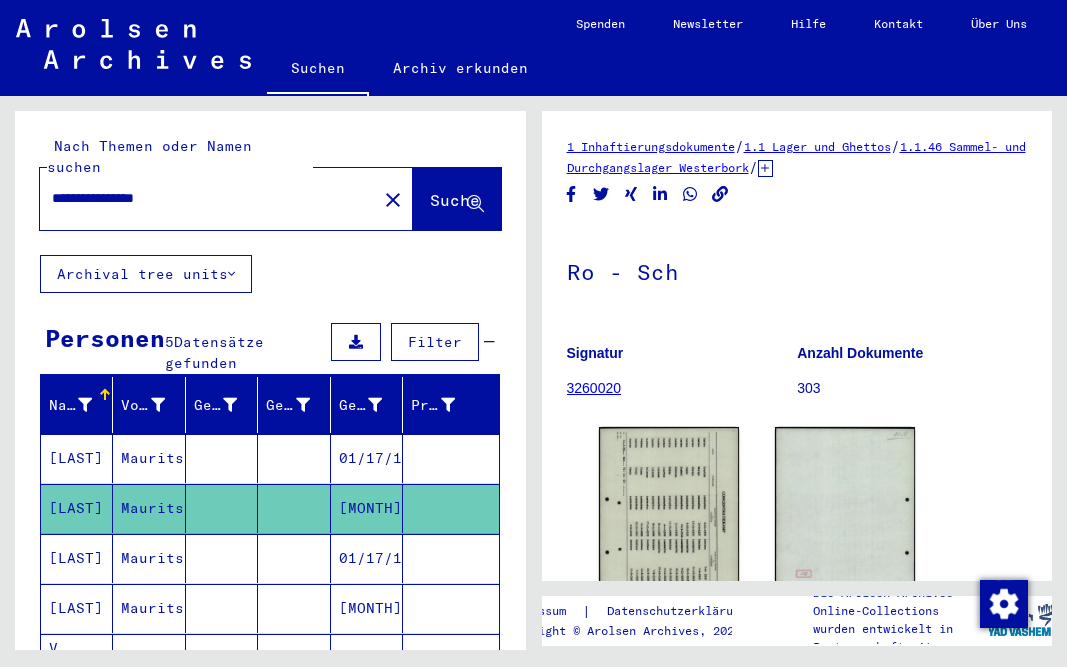 click on "**********" at bounding box center [208, 198] 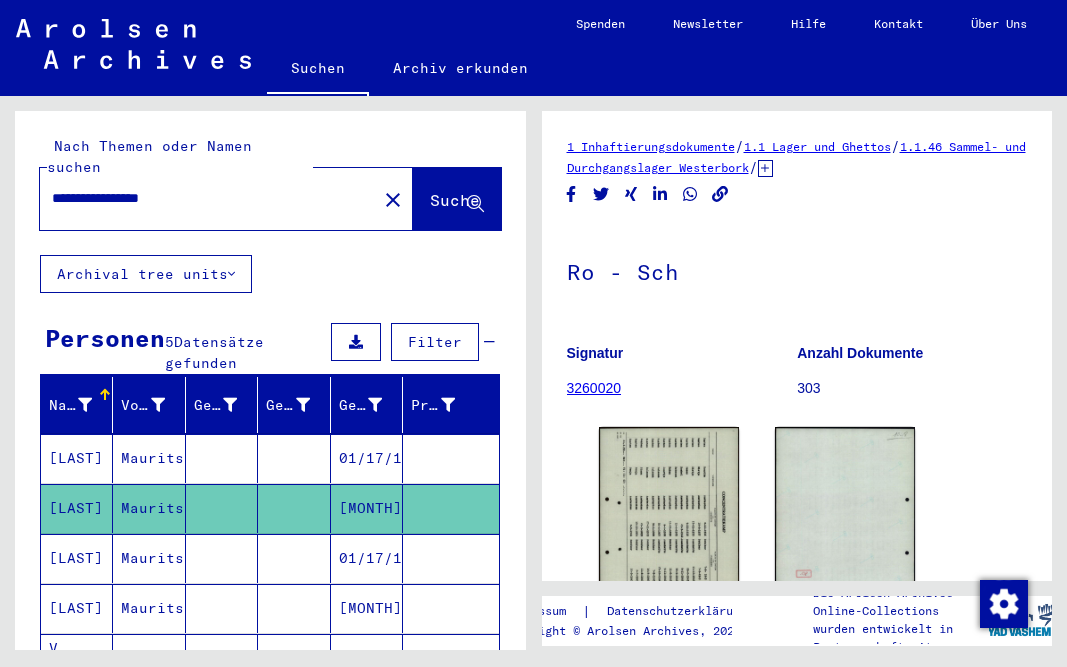 type on "**********" 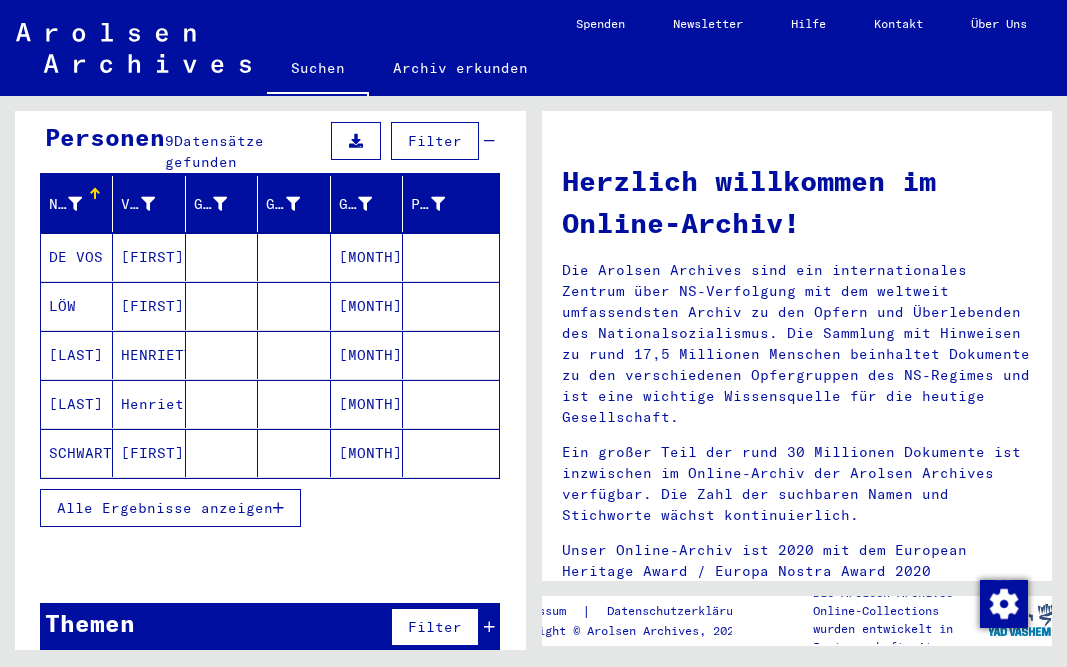 scroll, scrollTop: 205, scrollLeft: 0, axis: vertical 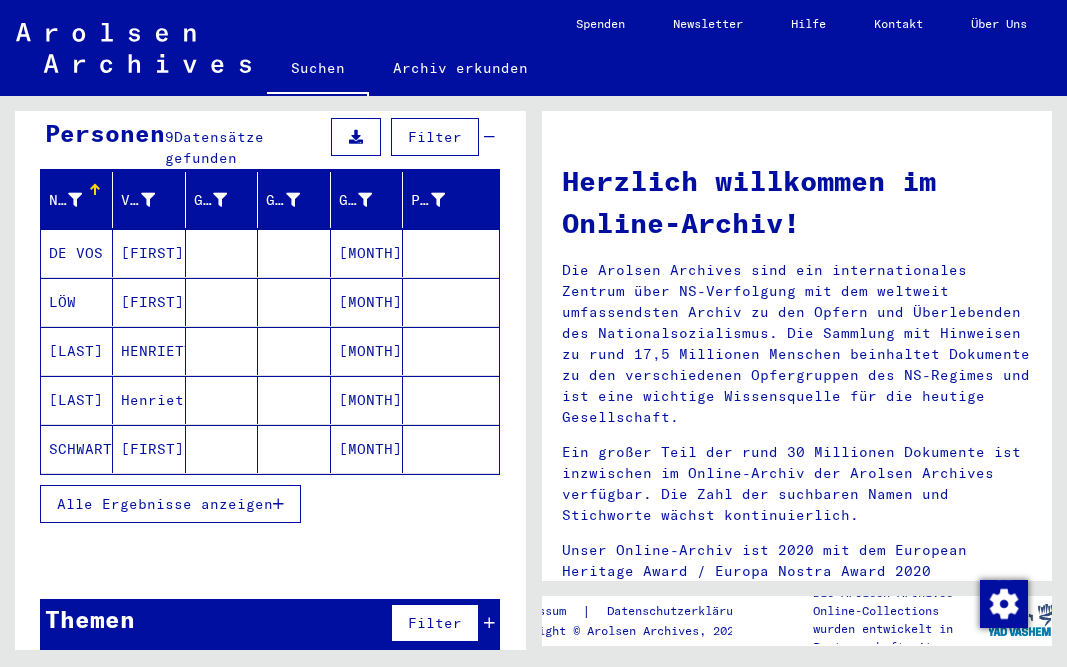 click on "[MONTH]/[DAY]/[YEAR]" at bounding box center [367, 400] 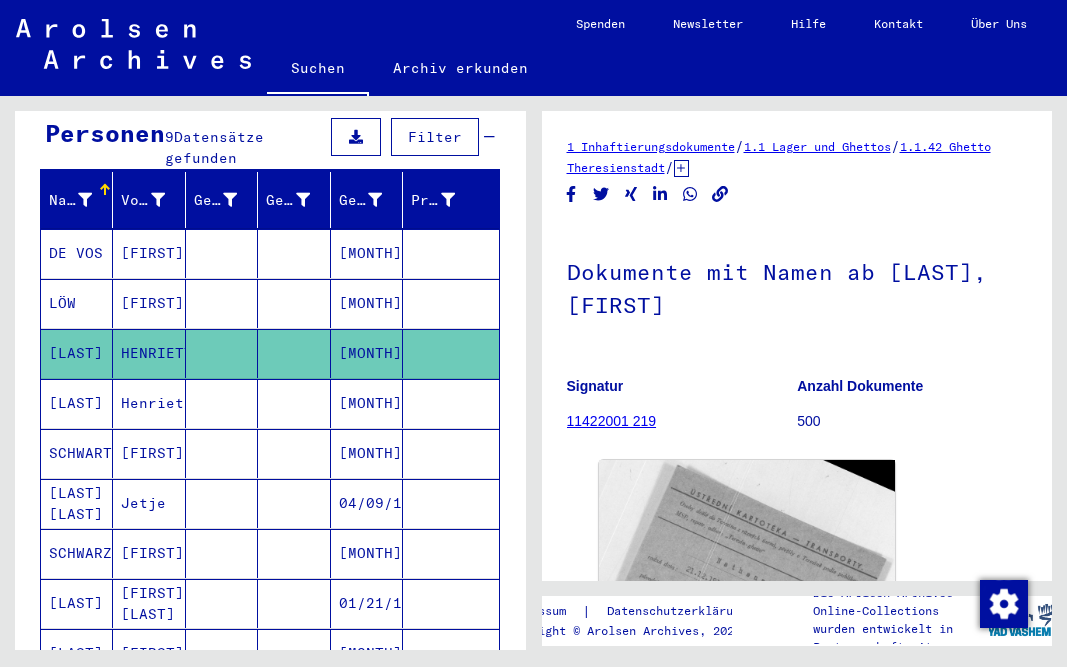 scroll, scrollTop: 0, scrollLeft: 0, axis: both 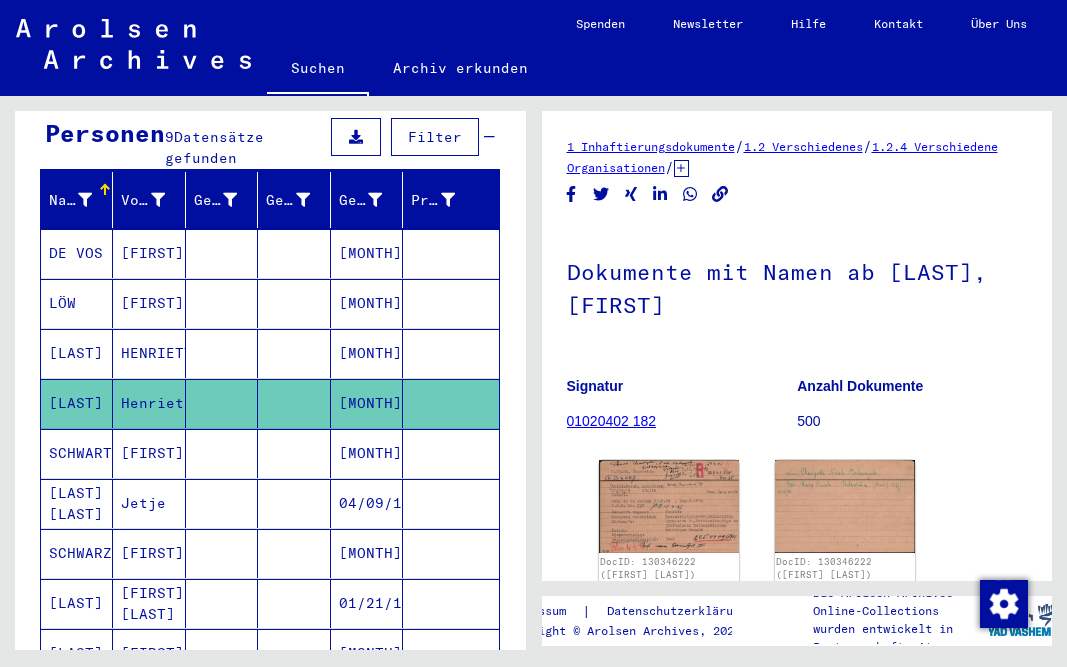 click on "01/21/1896" at bounding box center [367, 653] 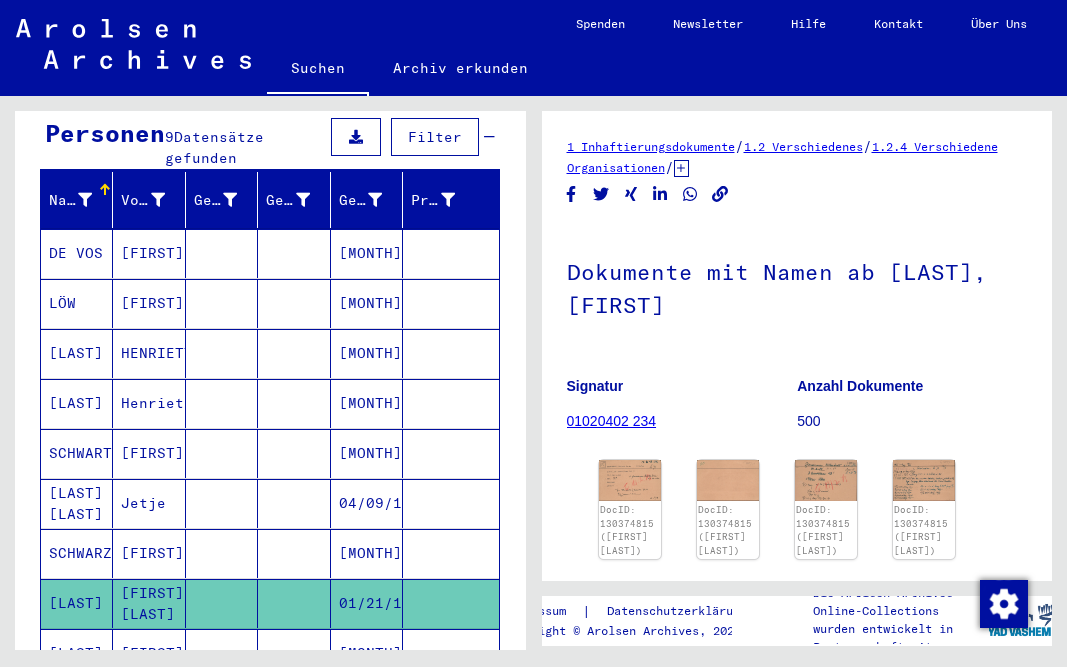 scroll, scrollTop: 0, scrollLeft: 0, axis: both 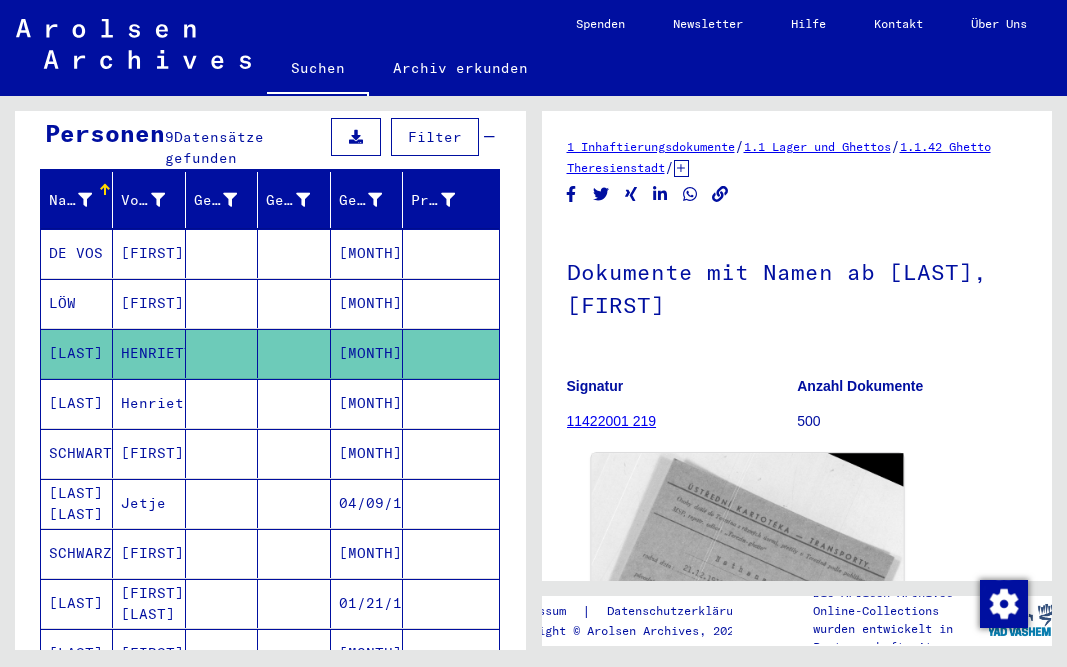 click 